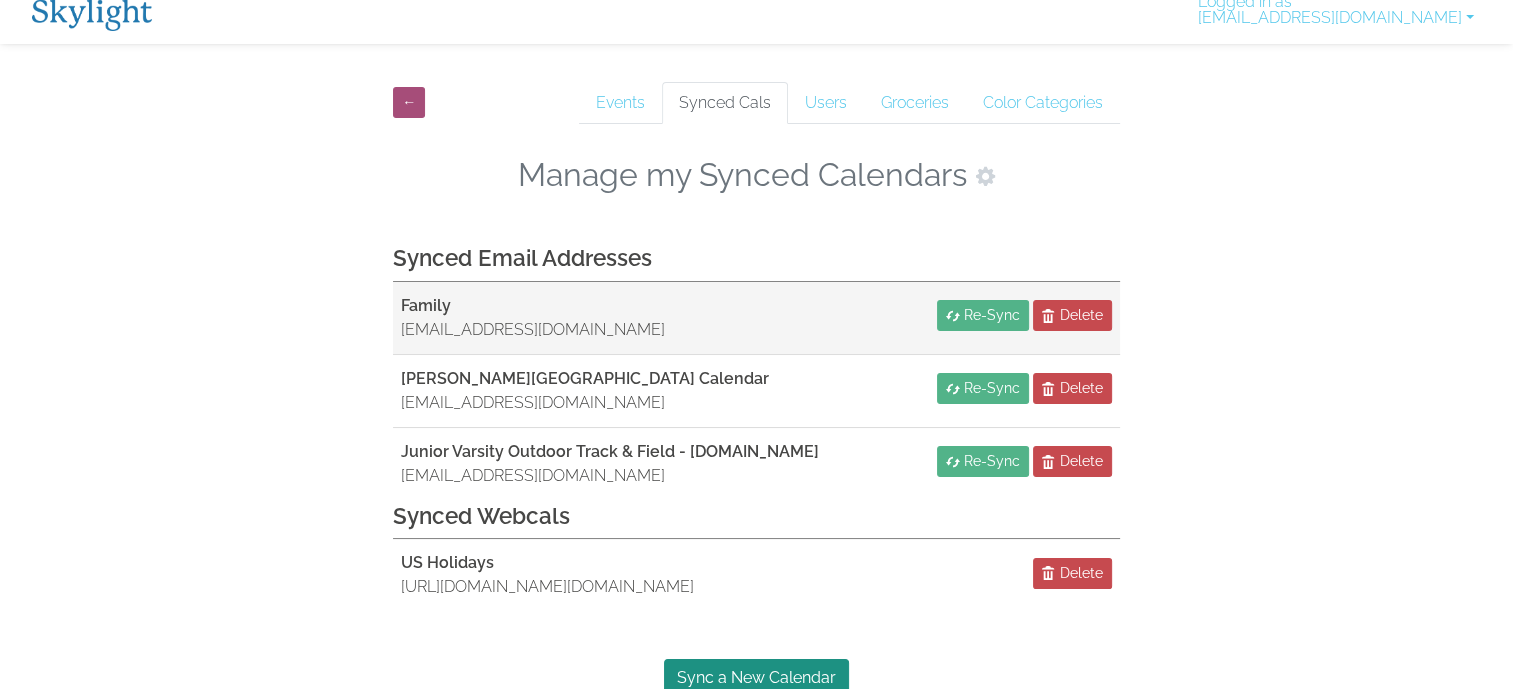 scroll, scrollTop: 20, scrollLeft: 0, axis: vertical 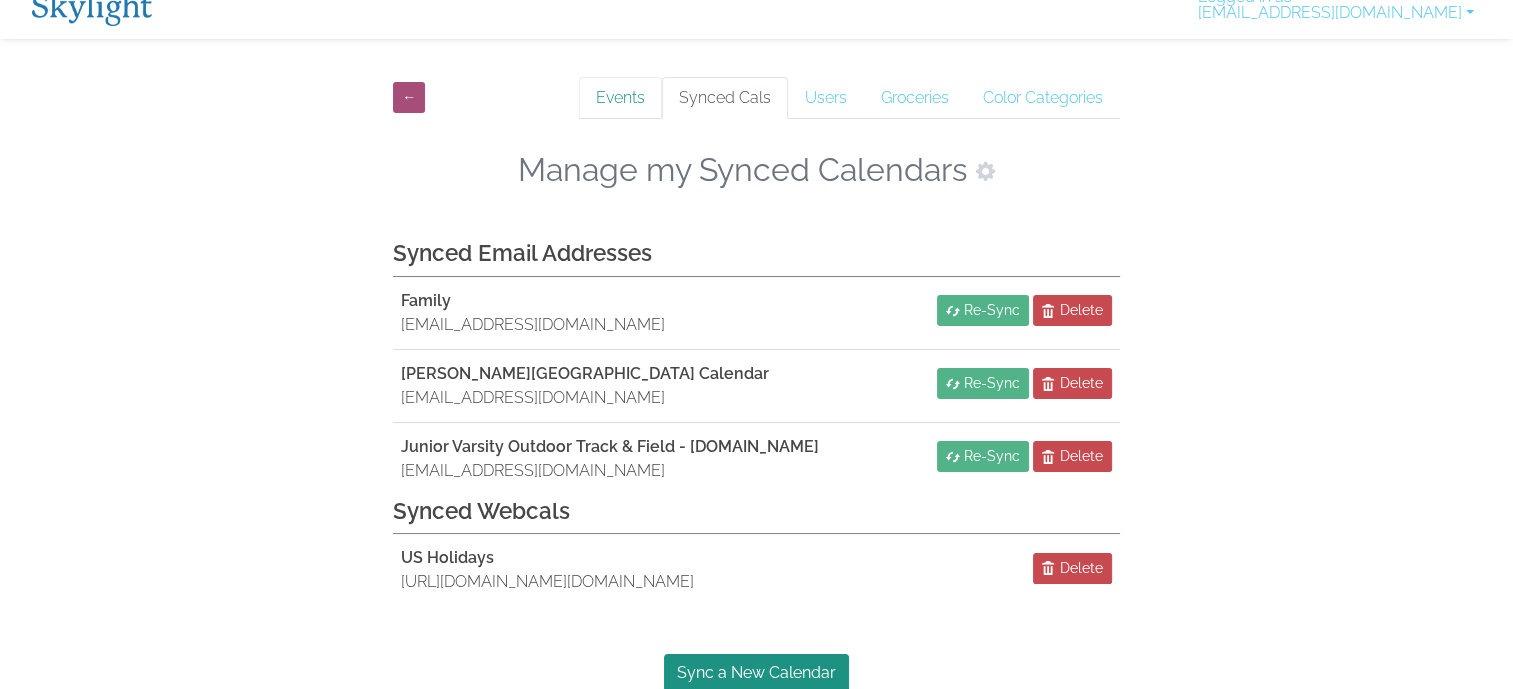 click on "Events" at bounding box center [620, 98] 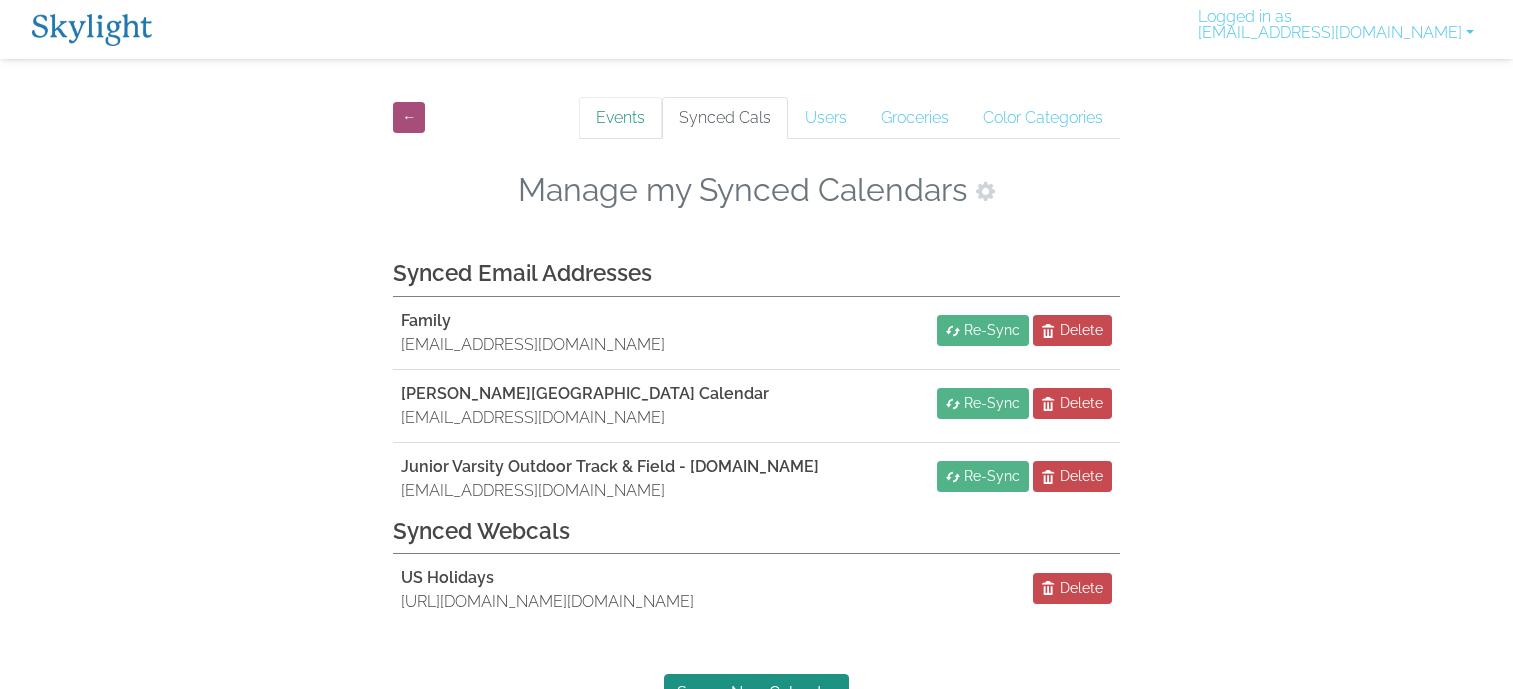 scroll, scrollTop: 0, scrollLeft: 0, axis: both 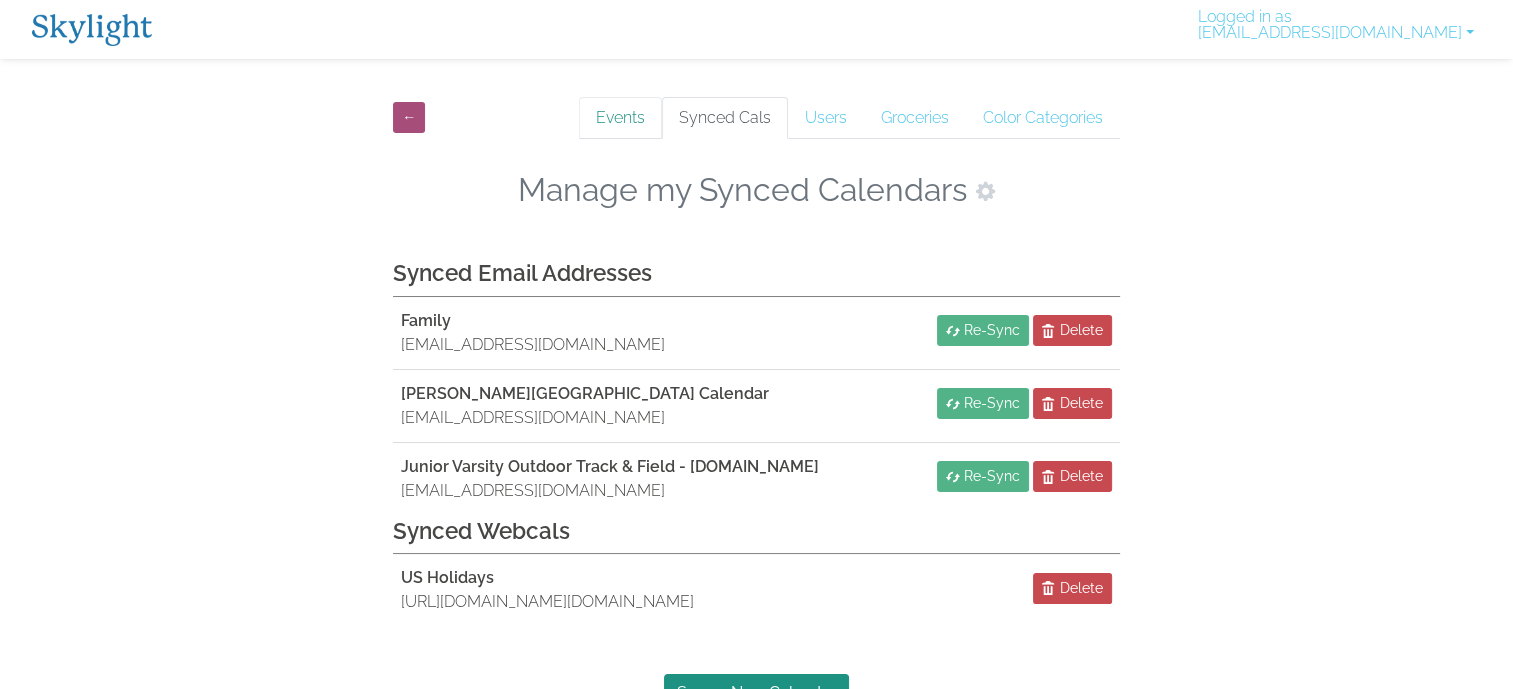 click on "Events" at bounding box center [620, 118] 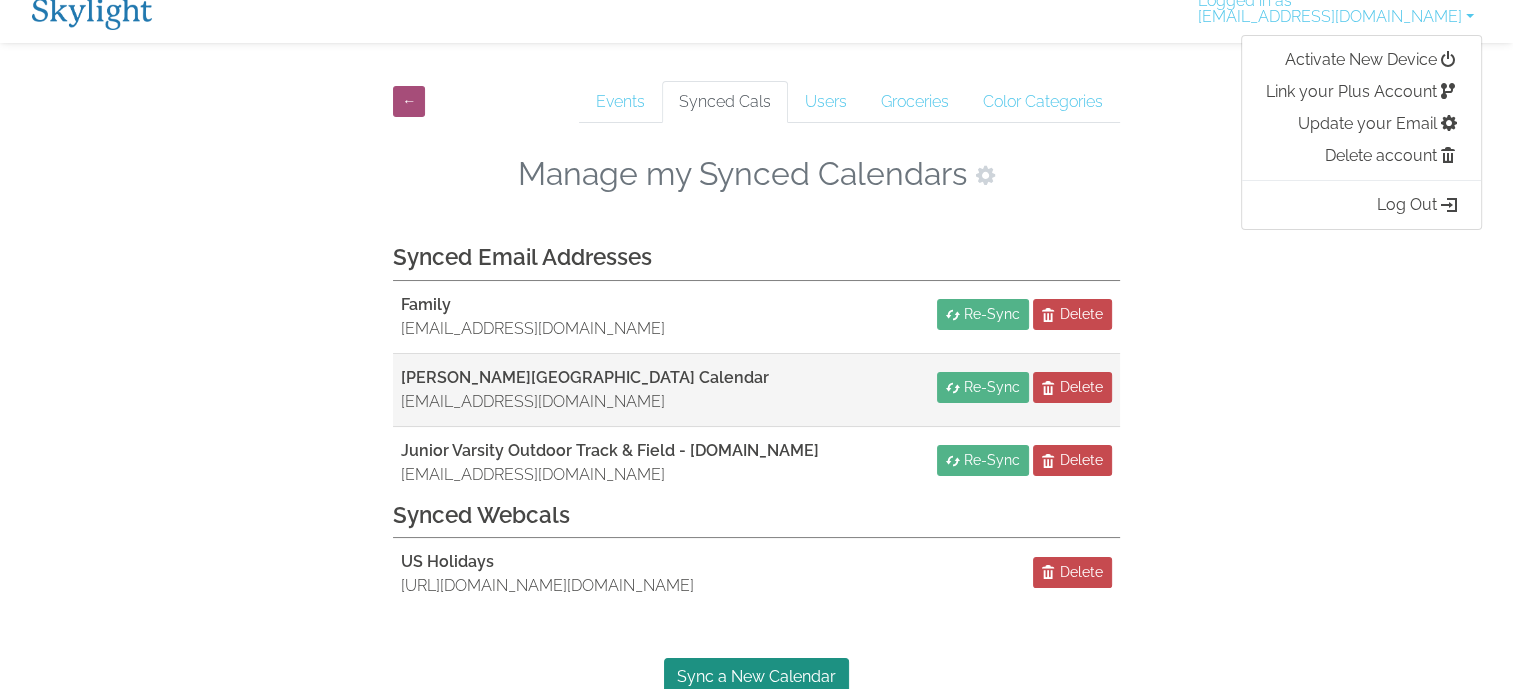 scroll, scrollTop: 20, scrollLeft: 0, axis: vertical 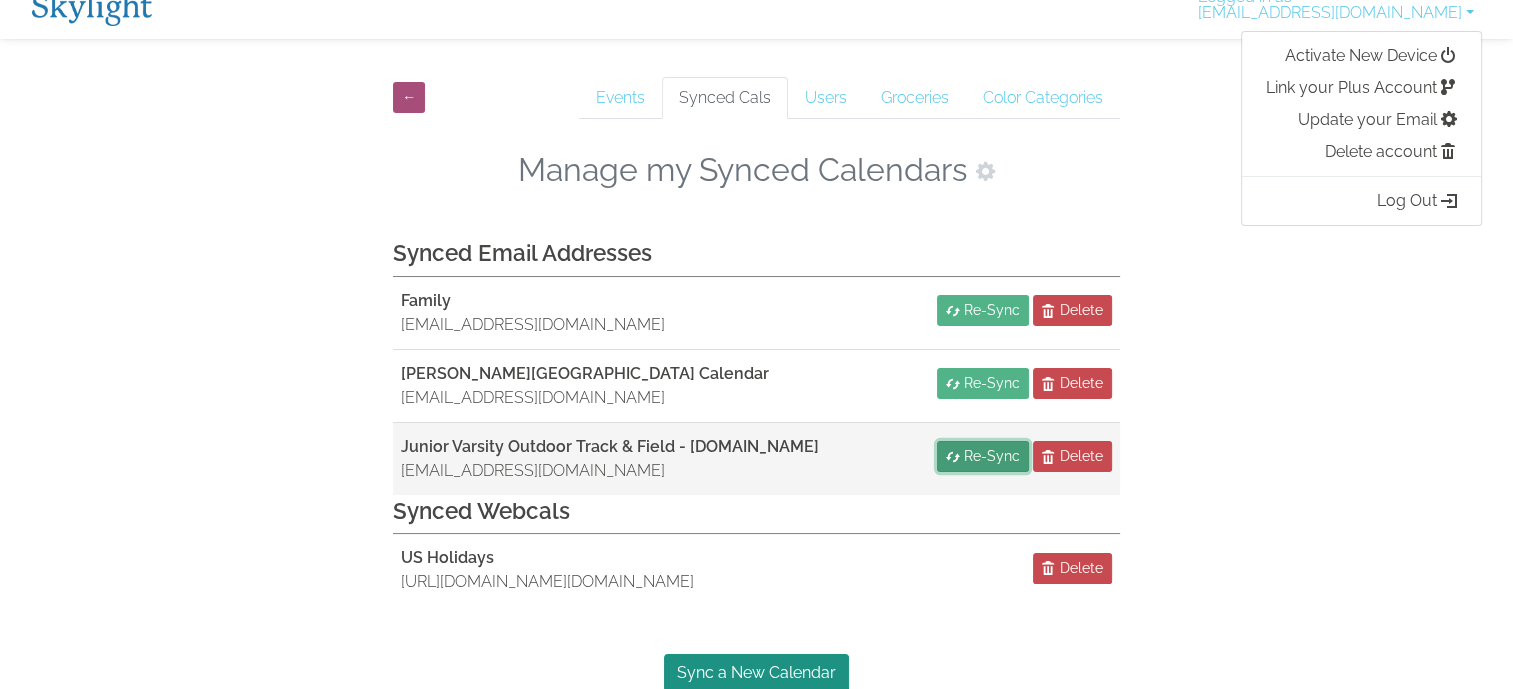click on "Re-Sync" at bounding box center (992, 456) 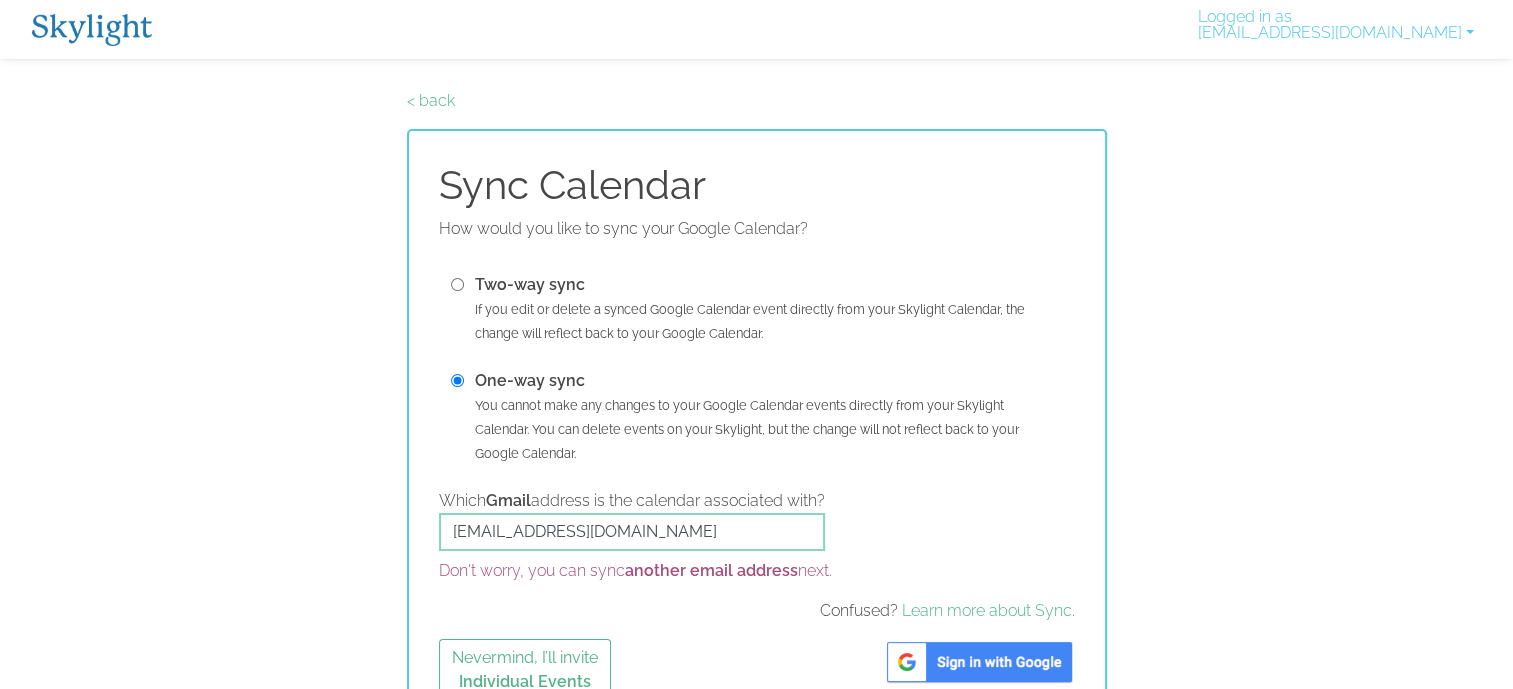 scroll, scrollTop: 42, scrollLeft: 0, axis: vertical 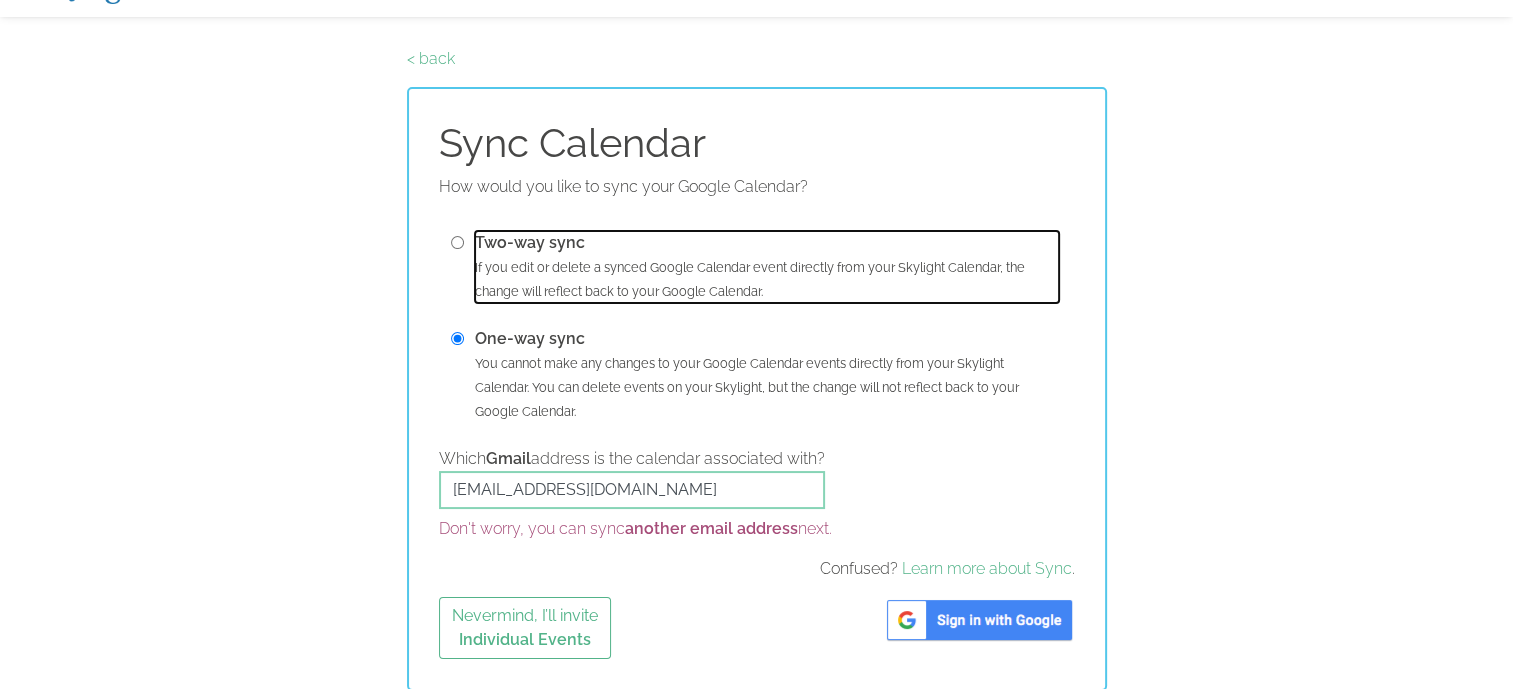 click on "Two-way sync If you edit or delete a synced Google Calendar event directly from your Skylight Calendar, the change will reflect back to your Google Calendar." at bounding box center (767, 267) 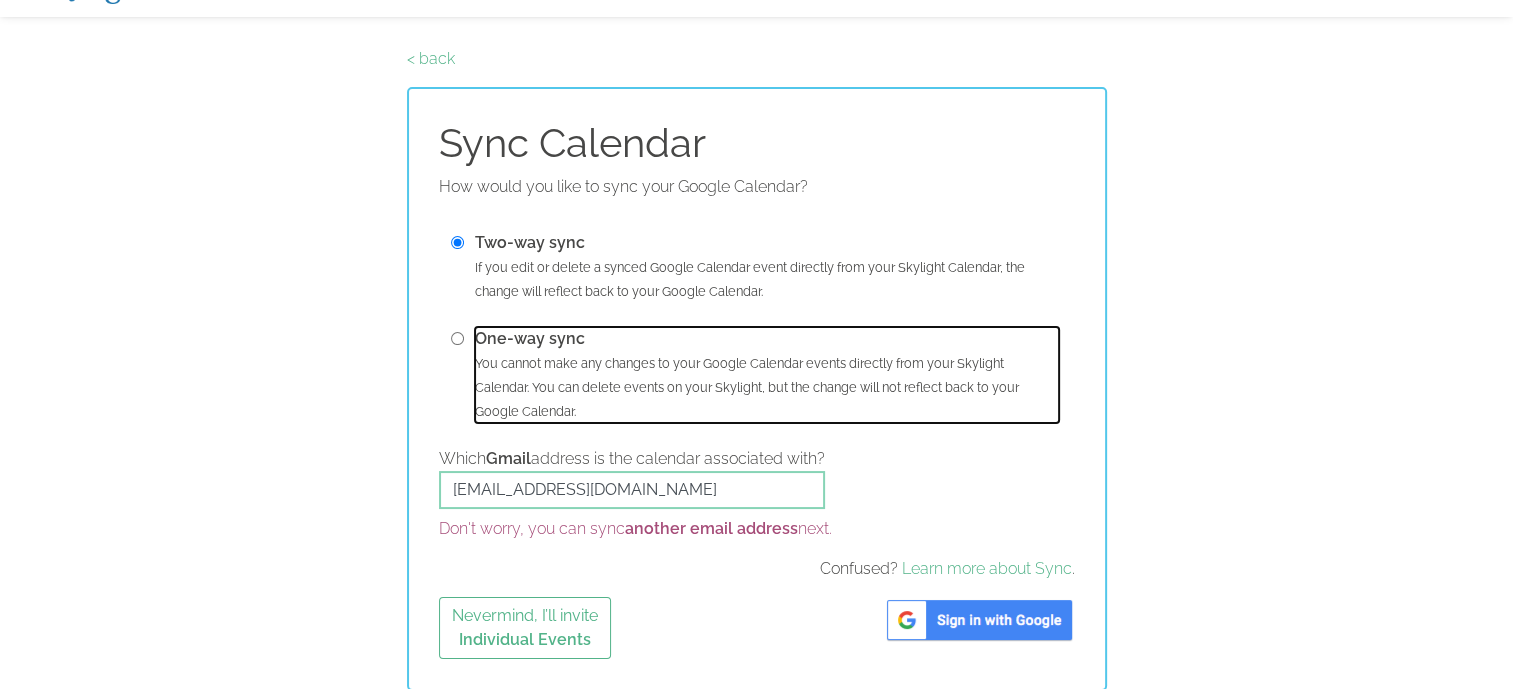 click on "One-way sync" at bounding box center [530, 338] 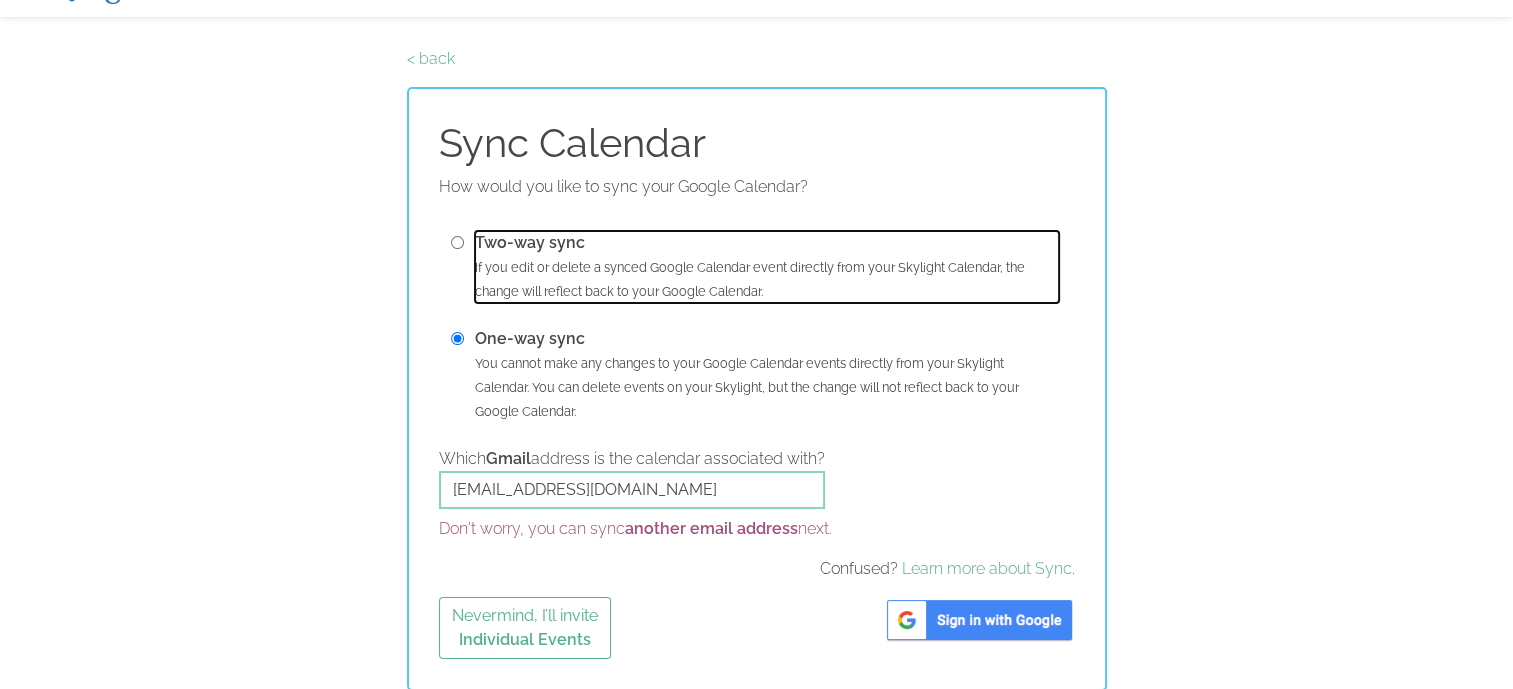 click on "Two-way sync If you edit or delete a synced Google Calendar event directly from your Skylight Calendar, the change will reflect back to your Google Calendar." at bounding box center (767, 267) 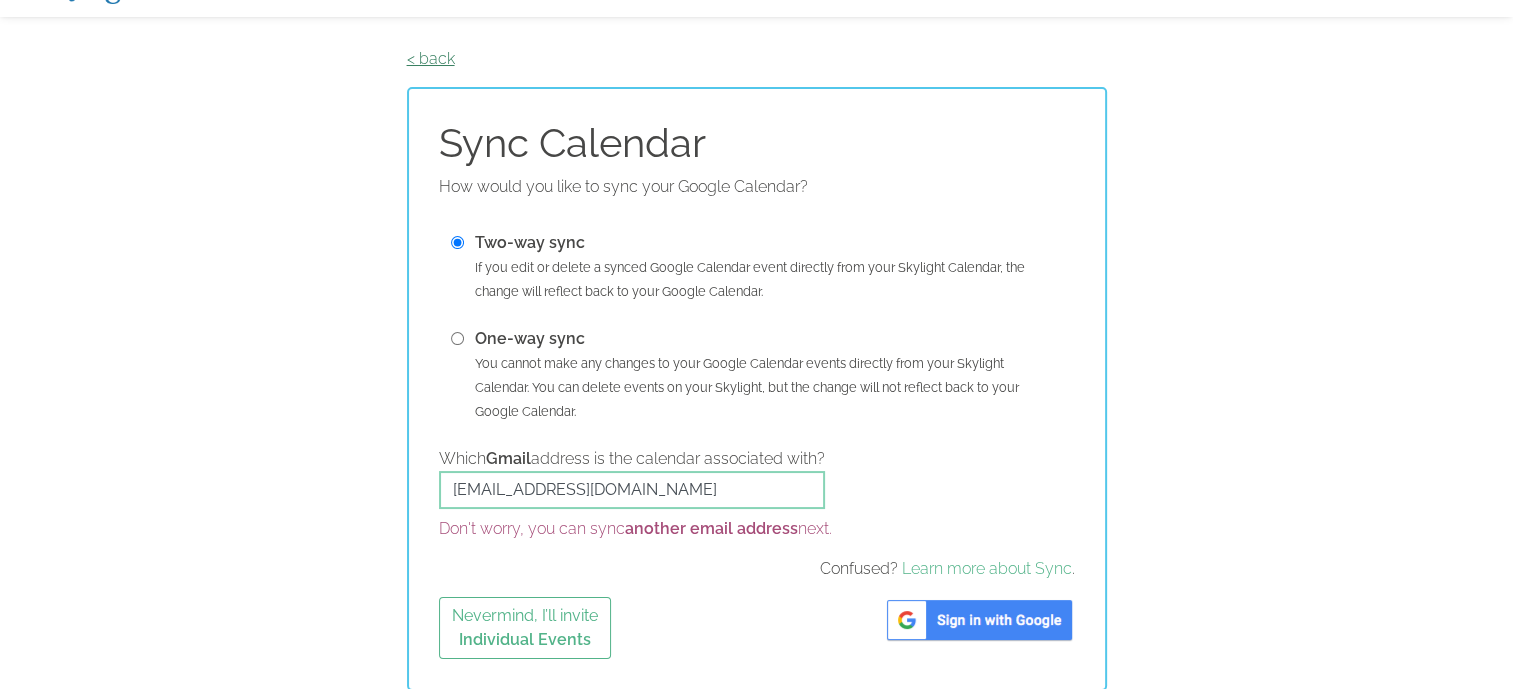 click on "< back" at bounding box center (431, 58) 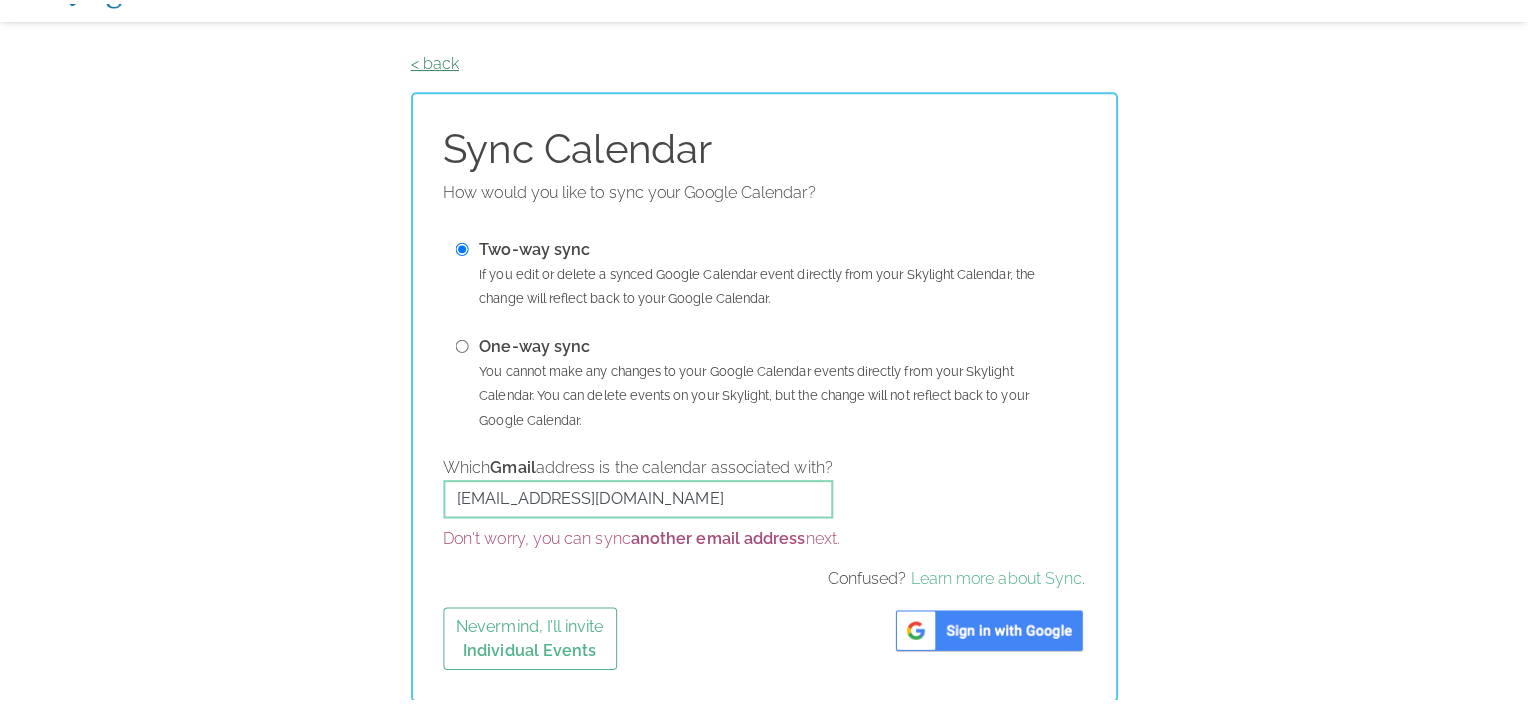 scroll, scrollTop: 0, scrollLeft: 0, axis: both 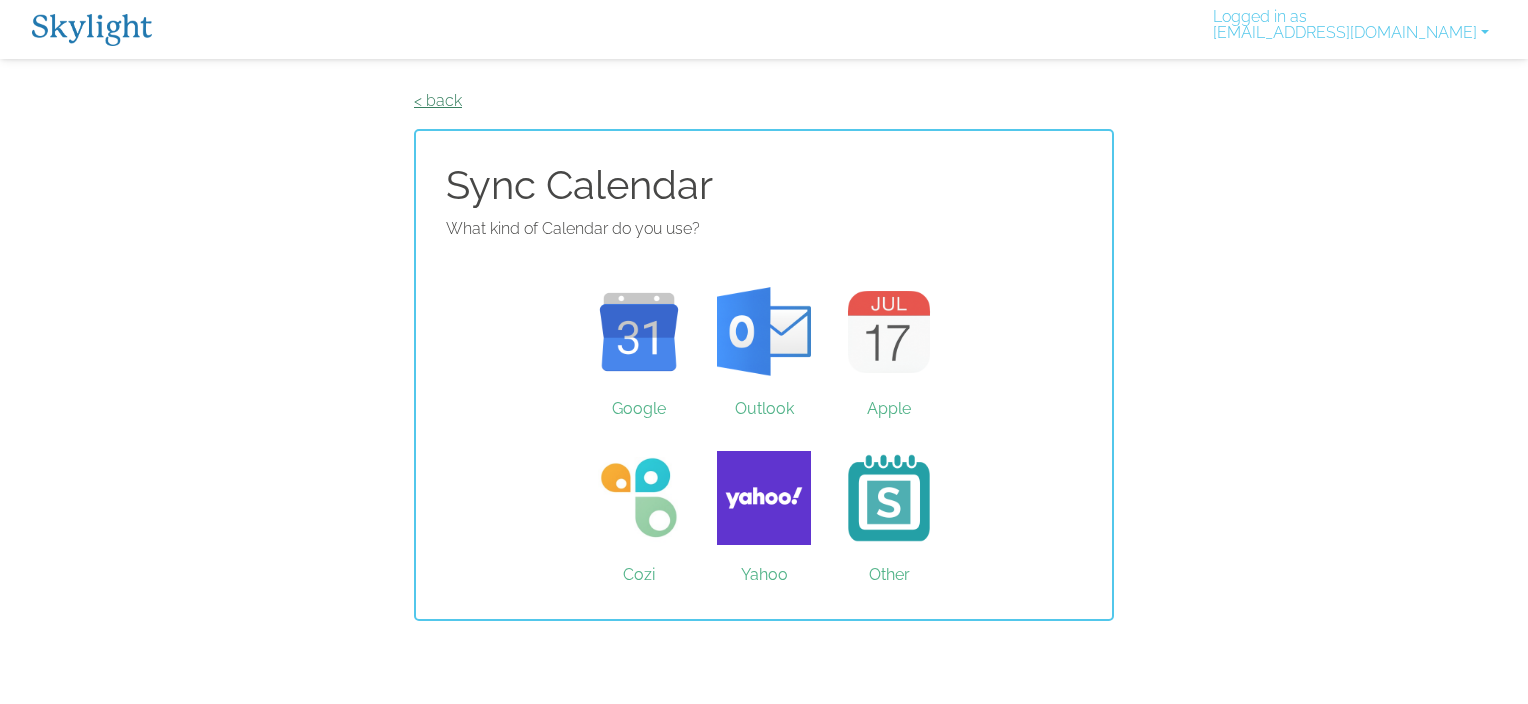 click on "< back" at bounding box center (438, 100) 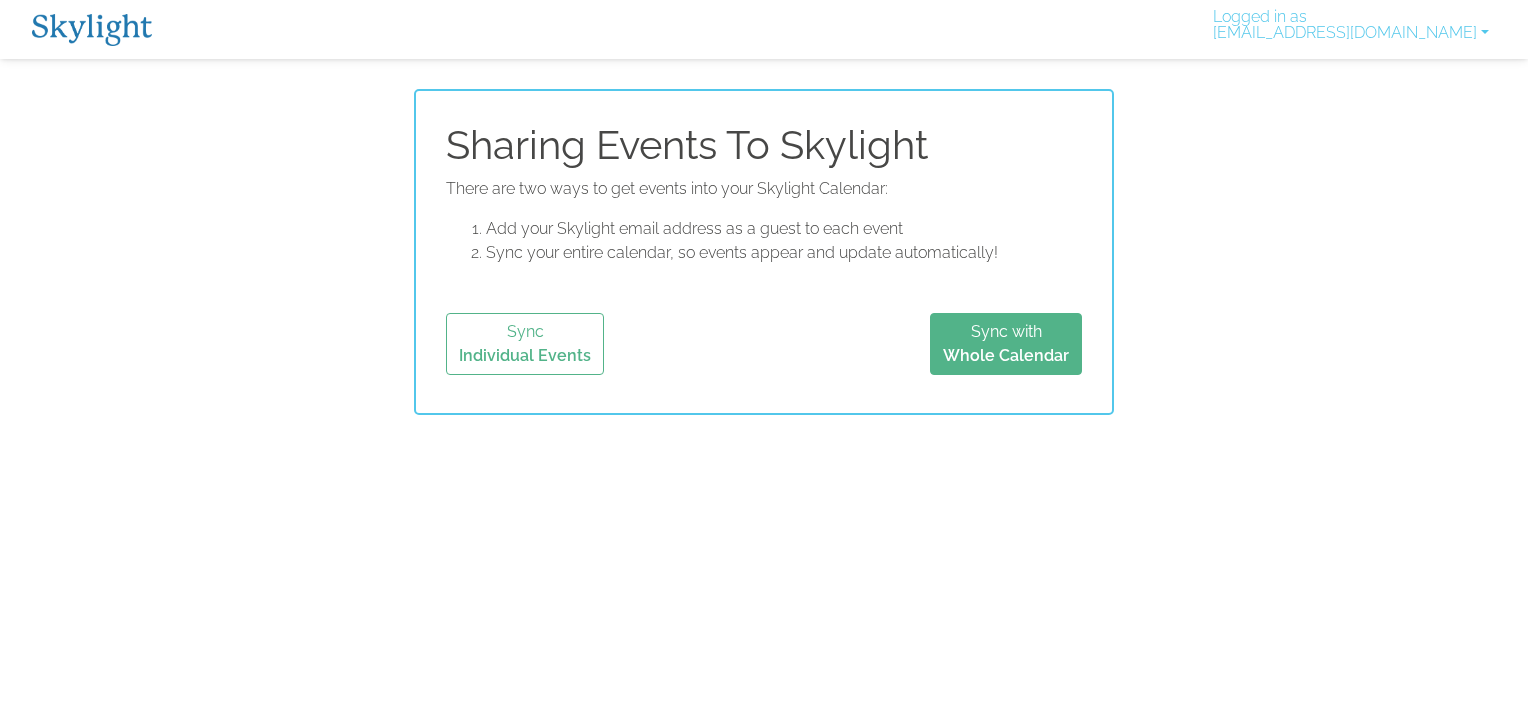 click on "Skylight App Free on the  App  store Install Logged in as crystal.mason1226@gmail.com Activate New Device     Link your Plus Account     Update your Email     Delete account     Log Out     Sharing Events To Skylight There are two ways to get events into your Skylight Calendar: Add your Skylight email address as a guest to each event Sync your entire calendar, so events appear and update automatically! Sync  Individual Events Sync with  Whole Calendar" at bounding box center (764, 207) 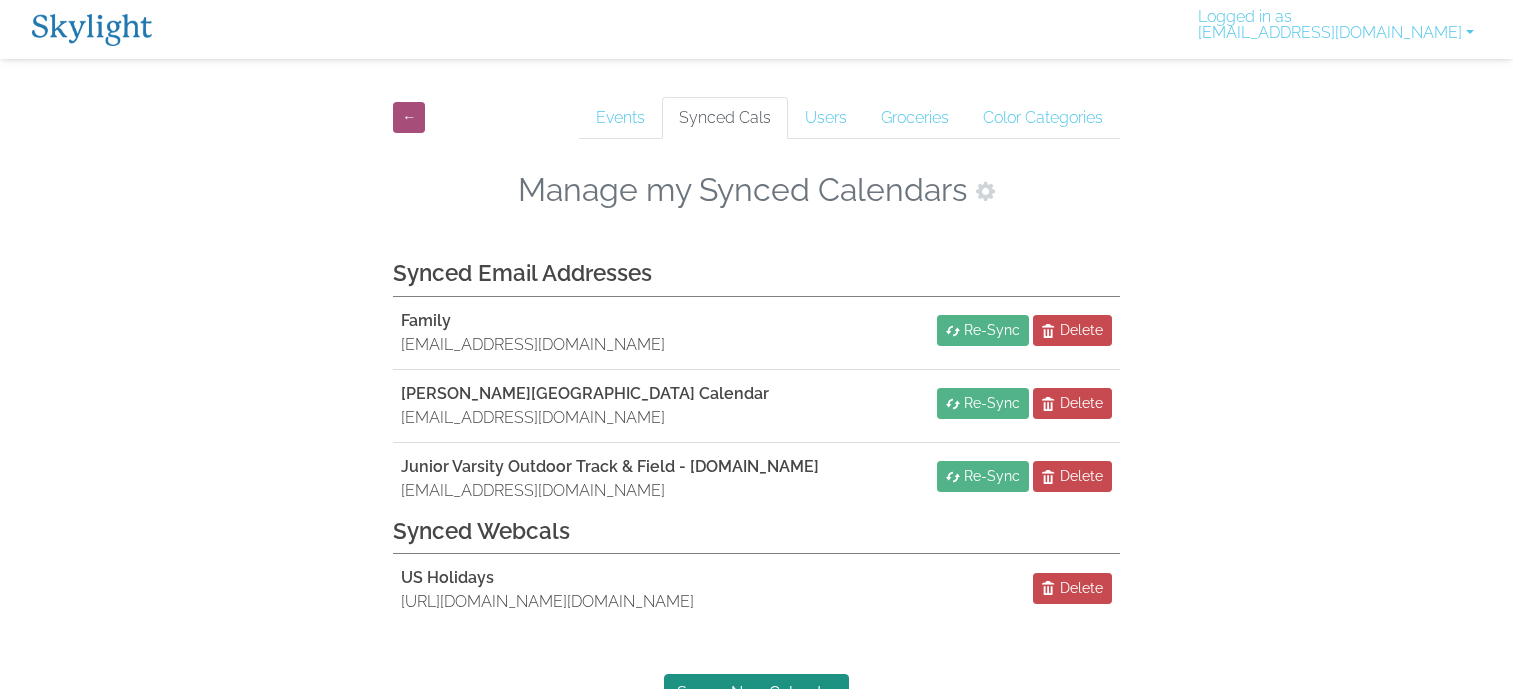 scroll, scrollTop: 0, scrollLeft: 0, axis: both 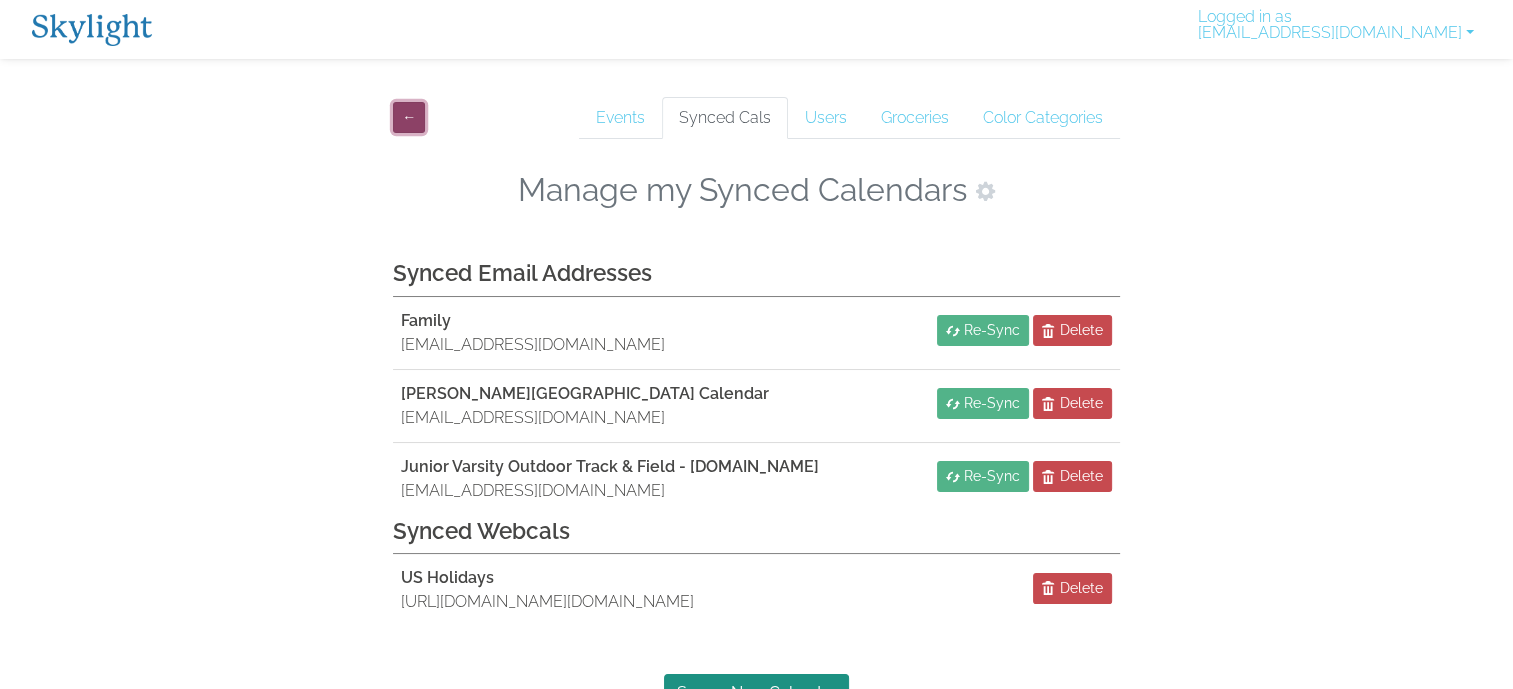 click on "←" at bounding box center [409, 117] 